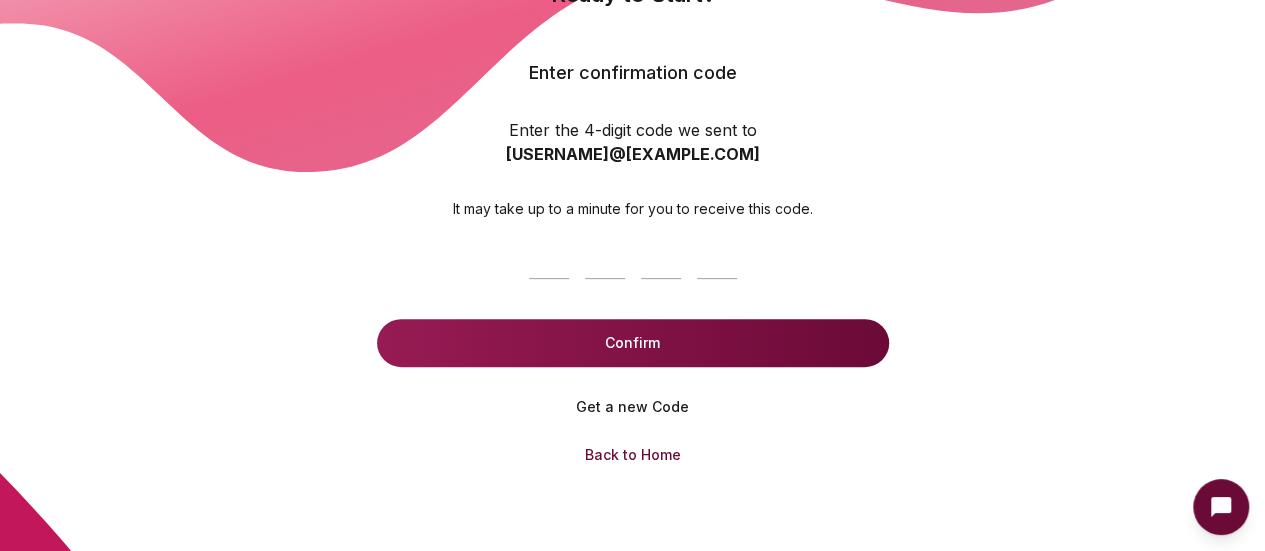 scroll, scrollTop: 214, scrollLeft: 0, axis: vertical 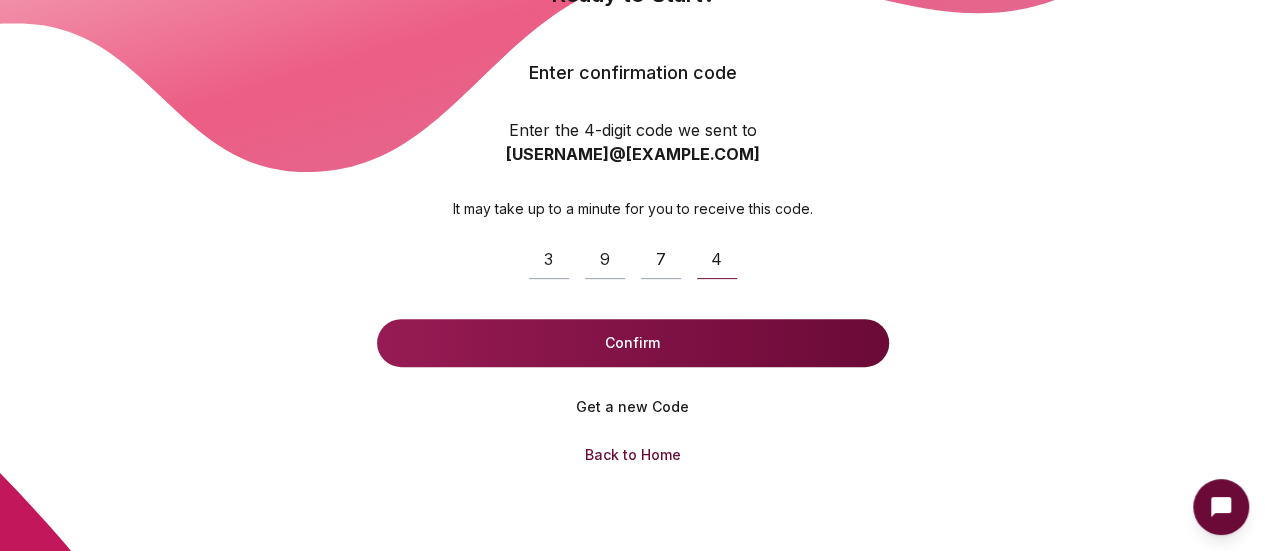 type on "****" 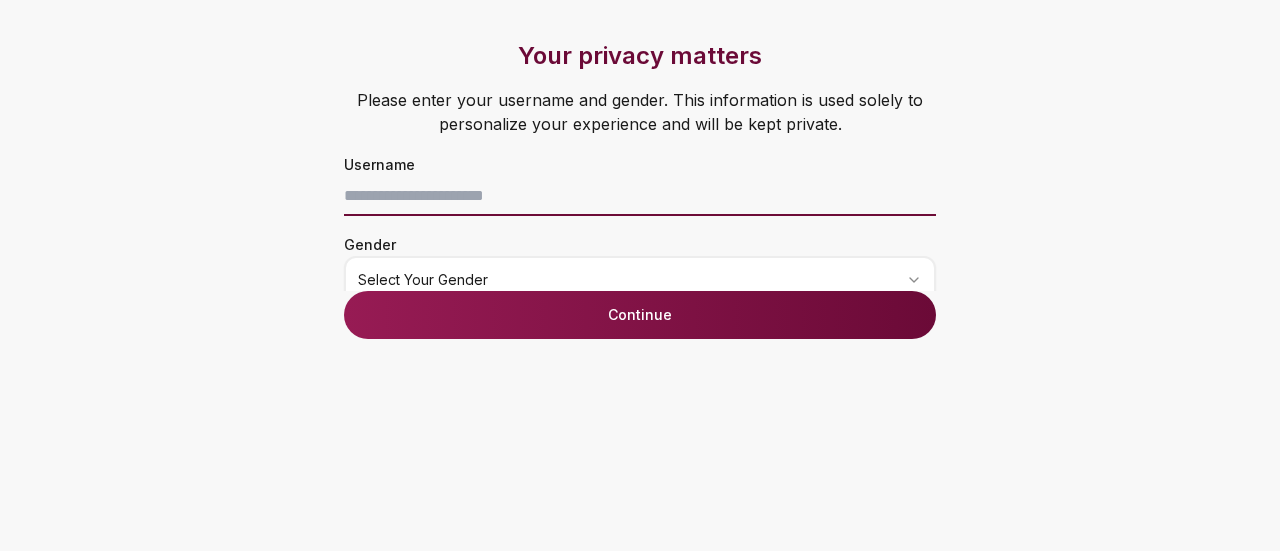 drag, startPoint x: 0, startPoint y: 0, endPoint x: 538, endPoint y: 180, distance: 567.313 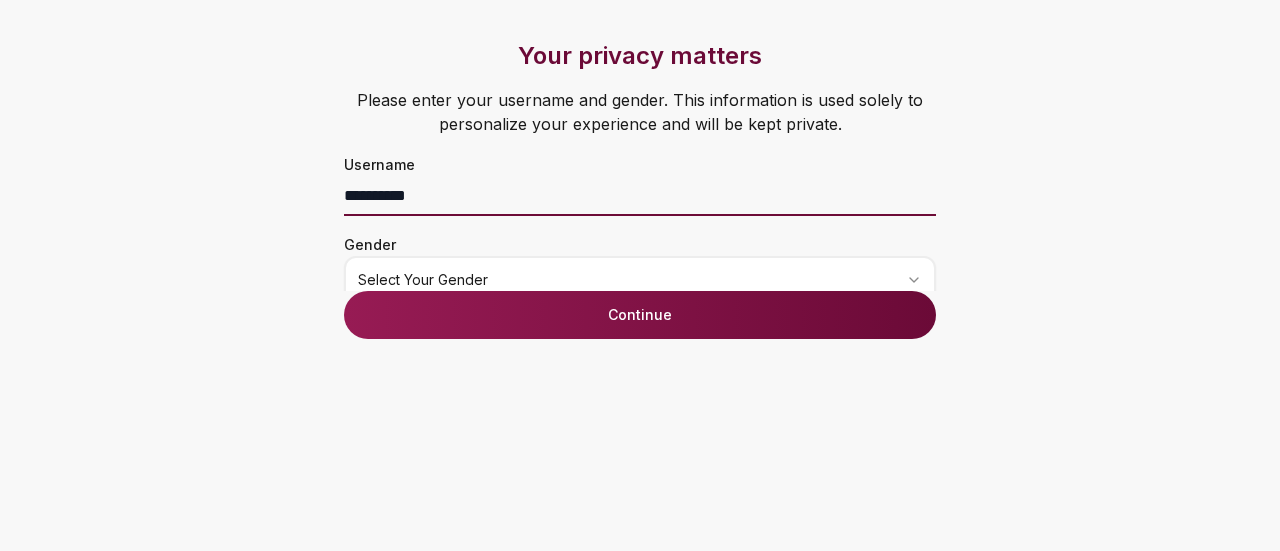 type on "**********" 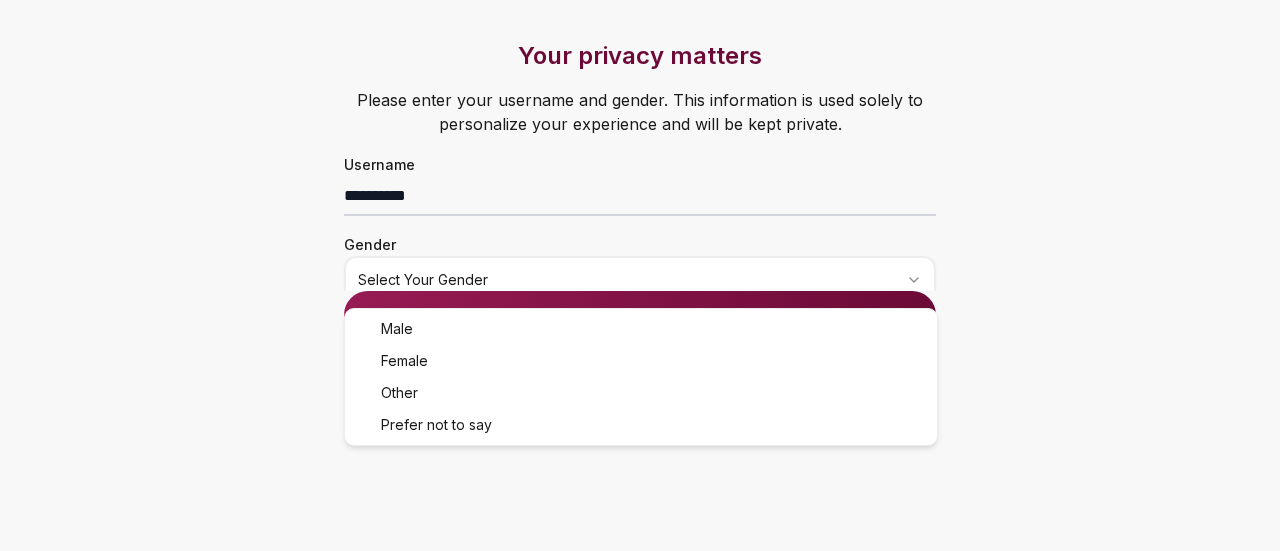 click on "**********" at bounding box center [640, 275] 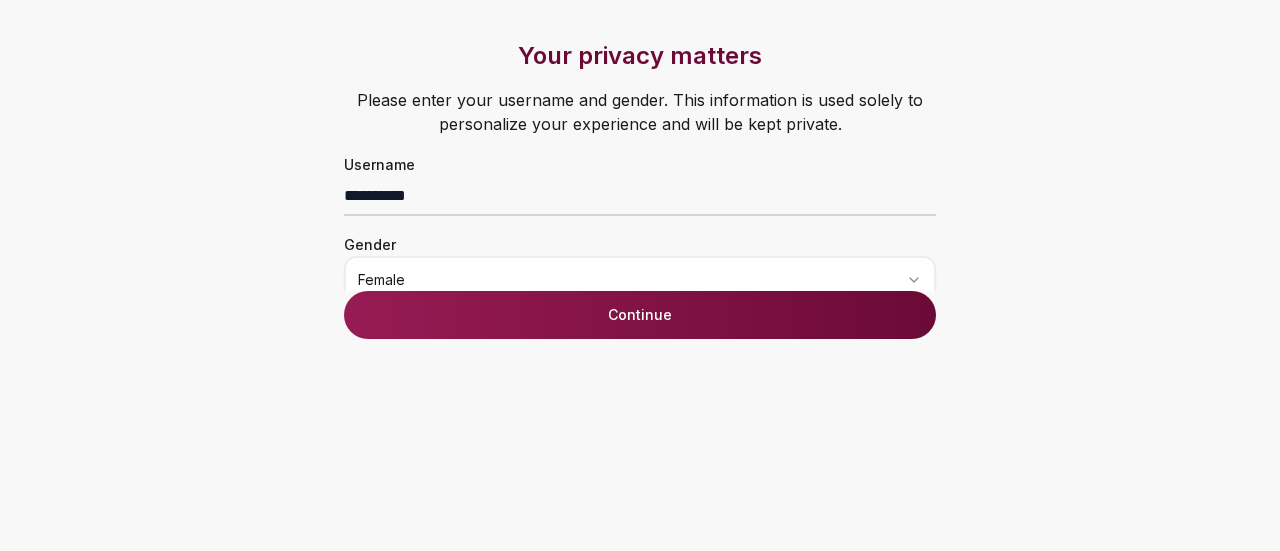 click on "Continue" at bounding box center [640, 315] 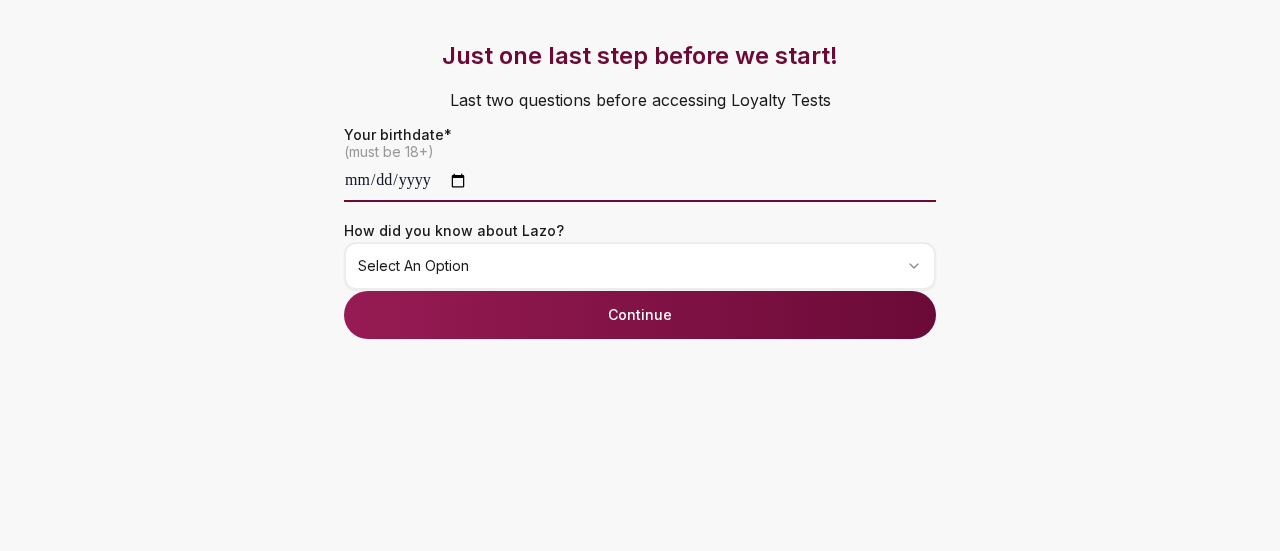 click at bounding box center (640, 182) 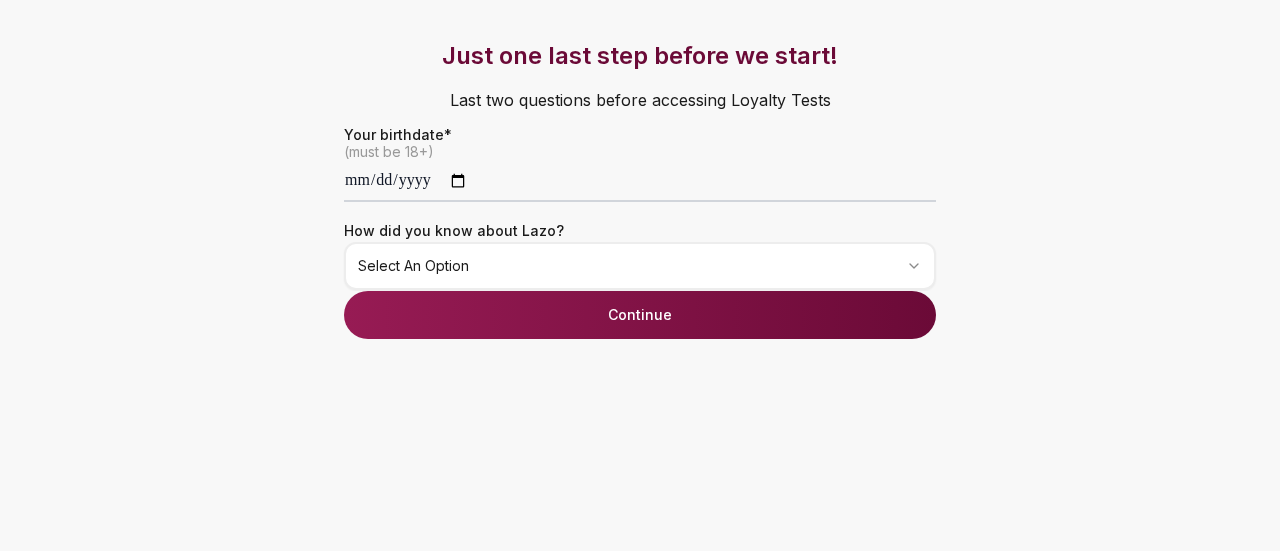 click on "**********" at bounding box center [640, 275] 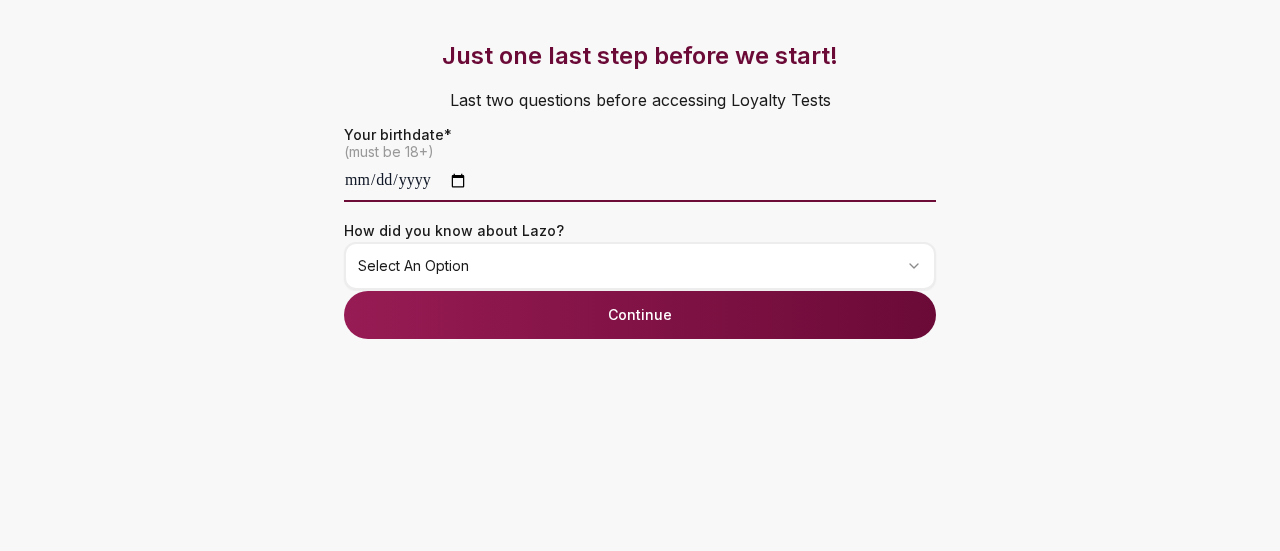 click on "**********" at bounding box center [640, 182] 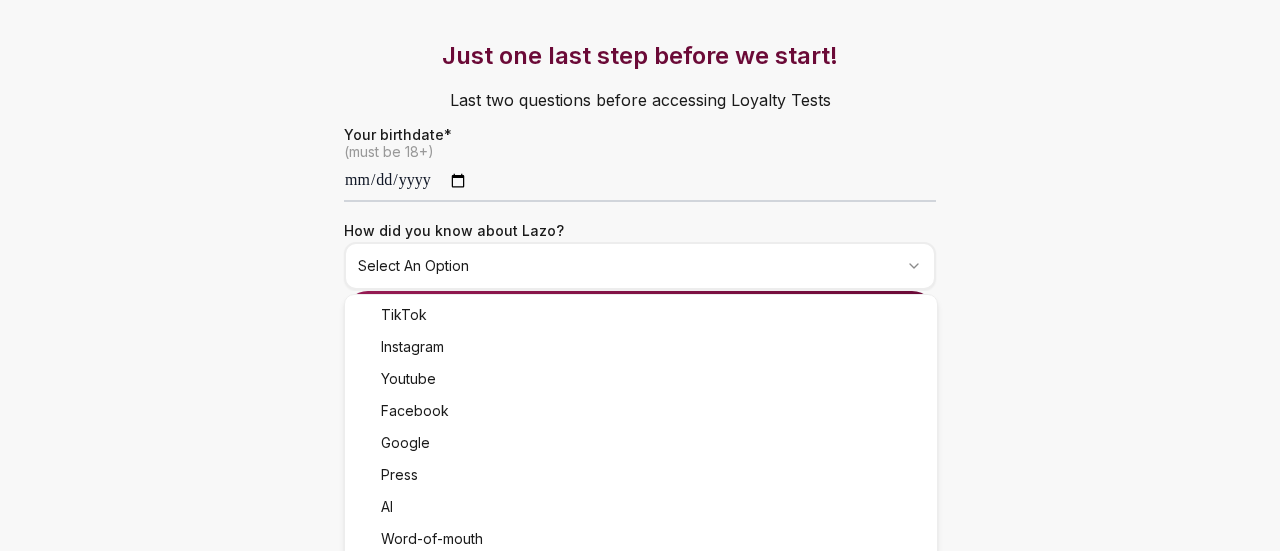 click on "**********" at bounding box center (640, 275) 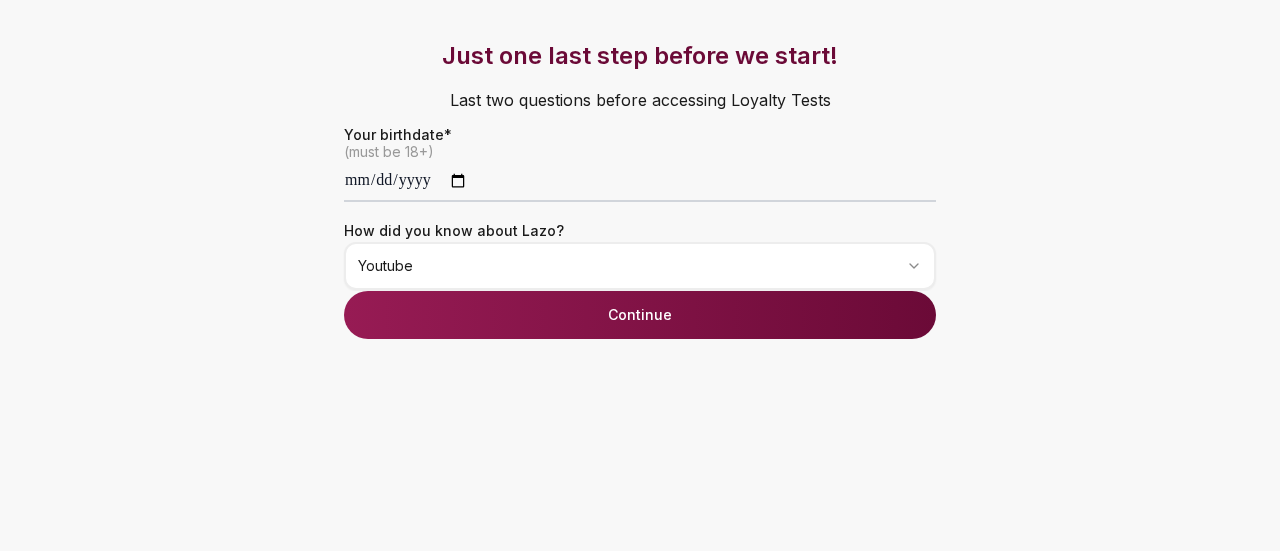 click on "Continue" at bounding box center [640, 315] 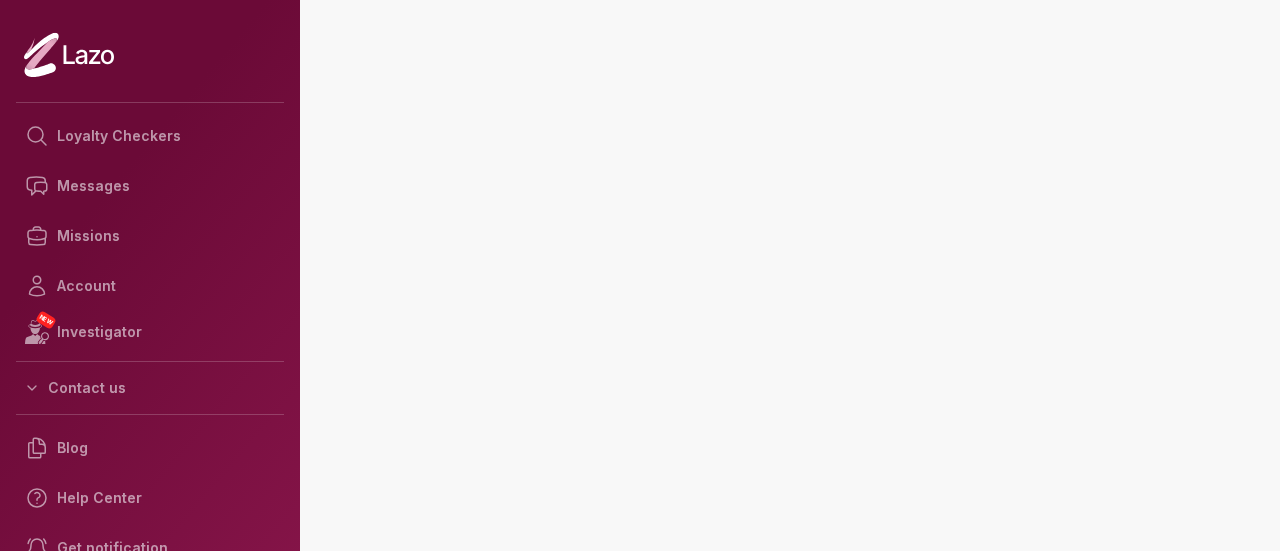 scroll, scrollTop: 0, scrollLeft: 0, axis: both 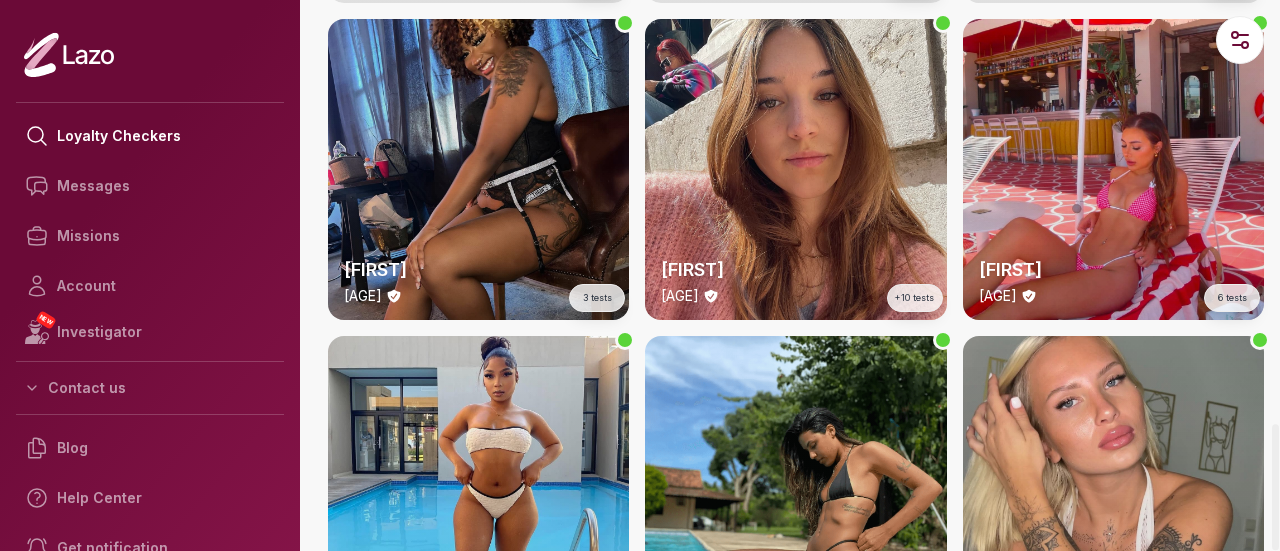 click on "[FIRST] [AGE]" at bounding box center (478, 169) 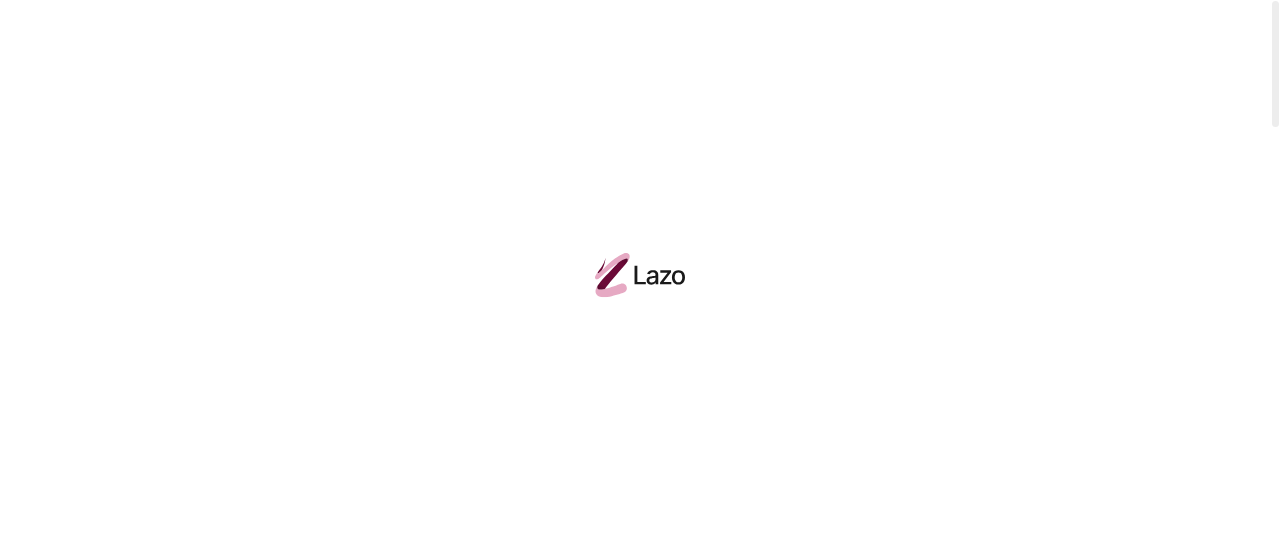 scroll, scrollTop: 0, scrollLeft: 0, axis: both 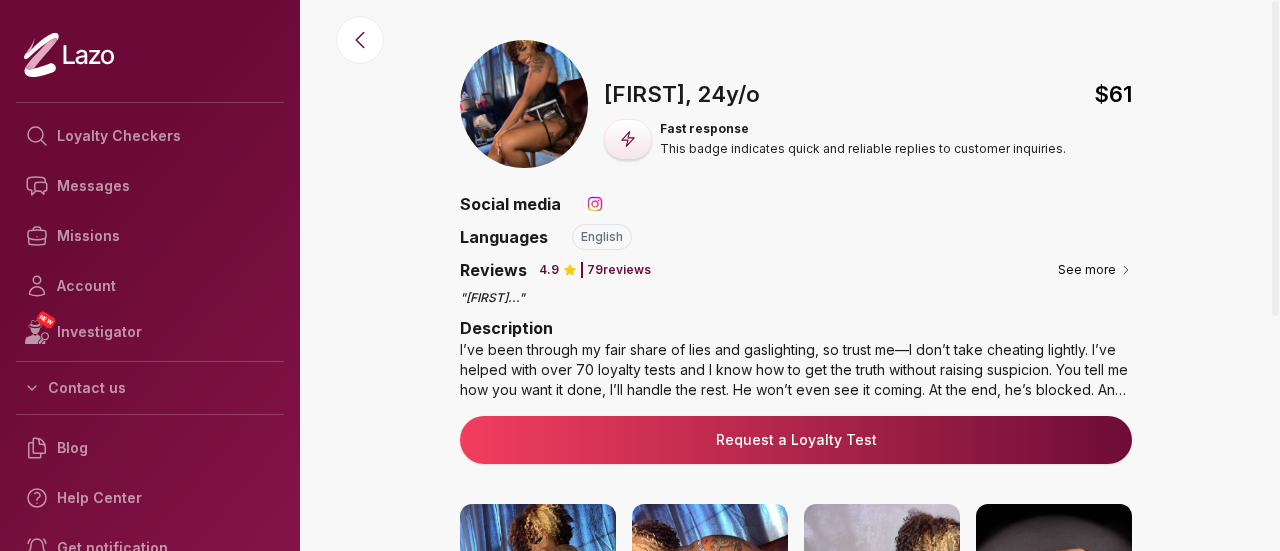 click on "Reviews 4.9 79  reviews See more" at bounding box center [796, 270] 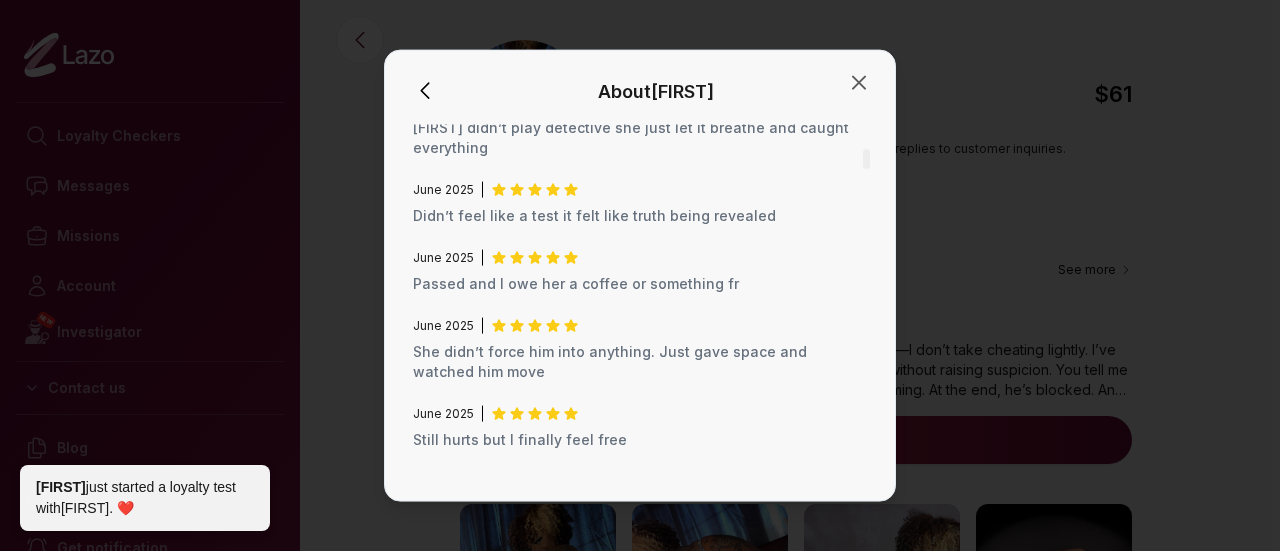 scroll, scrollTop: 518, scrollLeft: 0, axis: vertical 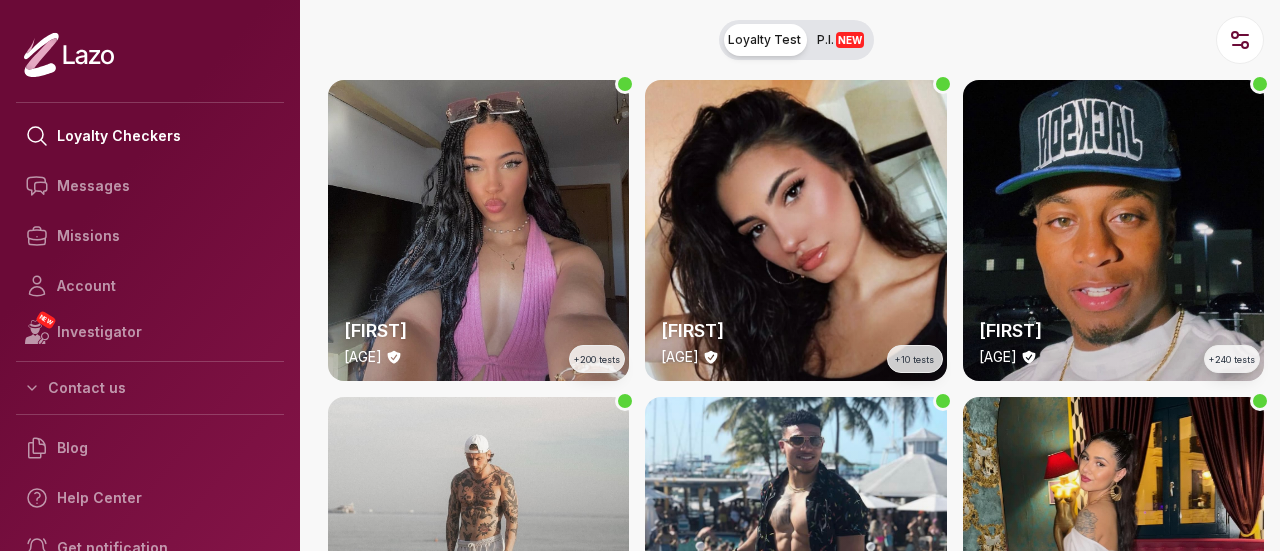 click on "NEW" at bounding box center (850, 40) 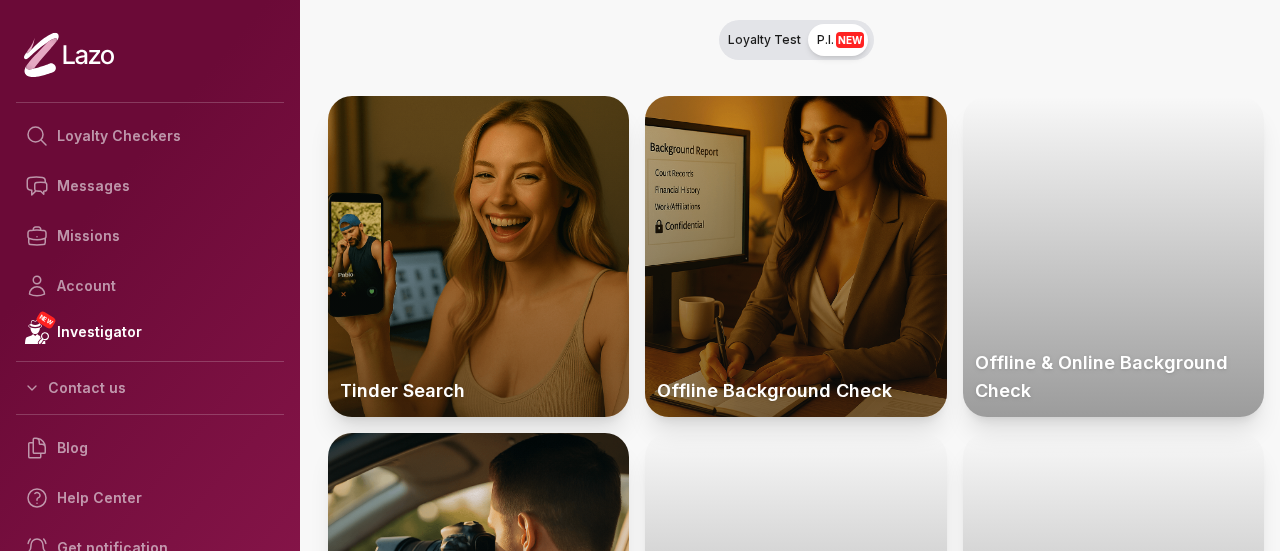 scroll, scrollTop: 271, scrollLeft: 0, axis: vertical 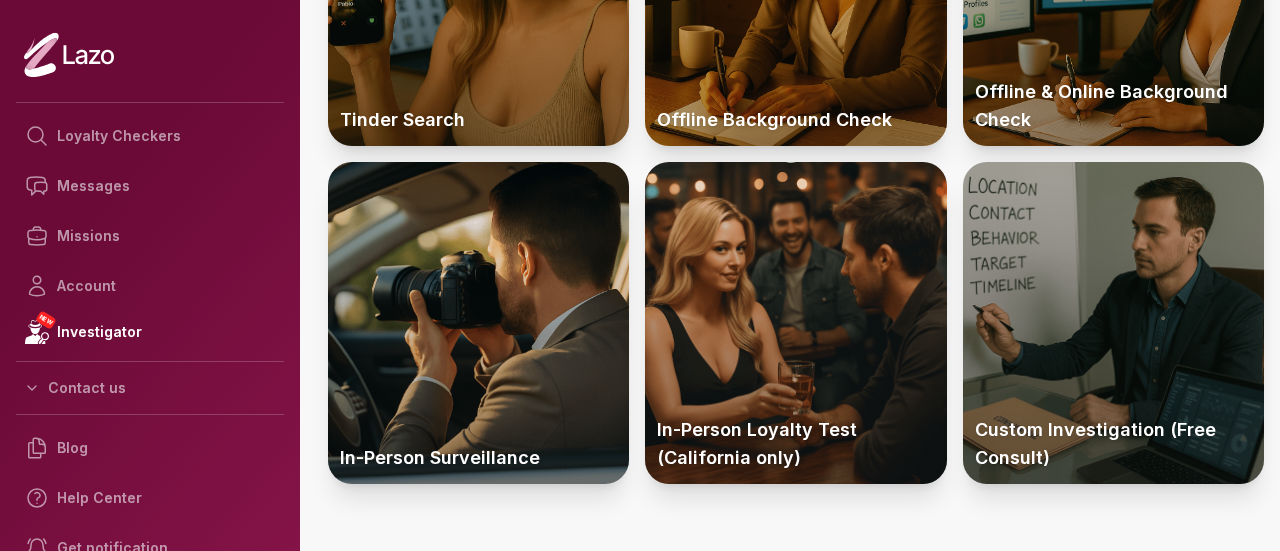 click on "Tinder Search" at bounding box center (478, 120) 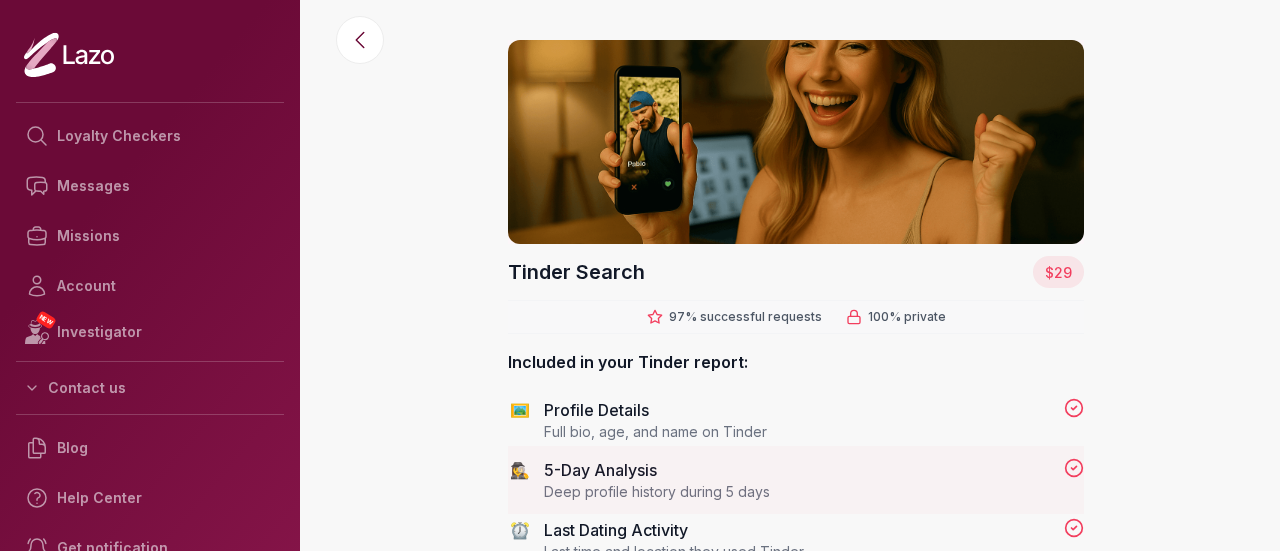 scroll, scrollTop: 24, scrollLeft: 0, axis: vertical 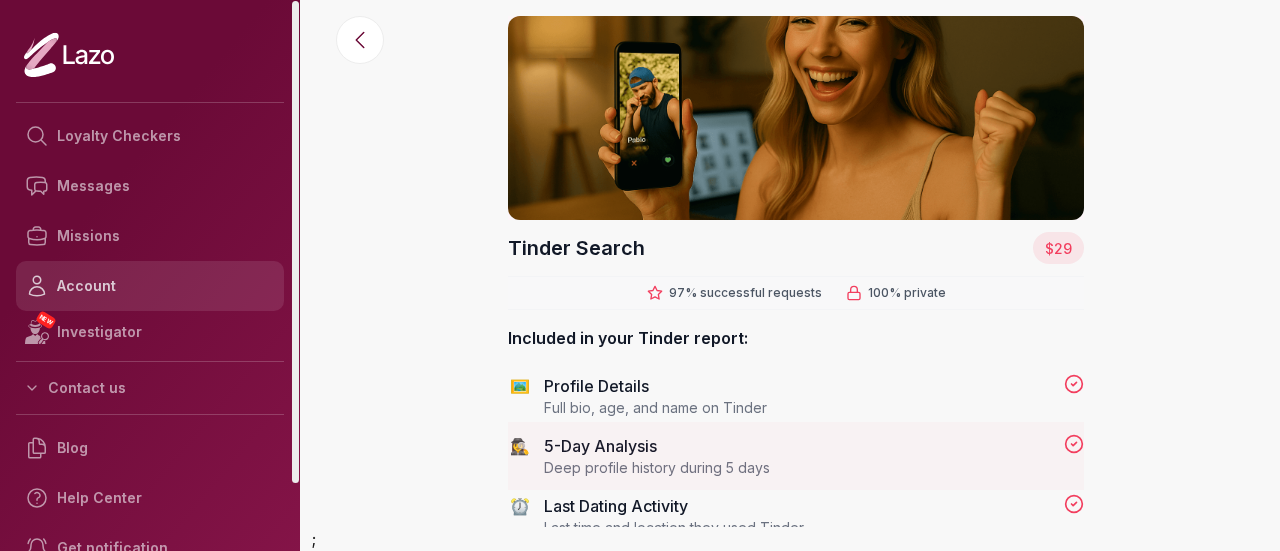 click on "Account" at bounding box center [150, 286] 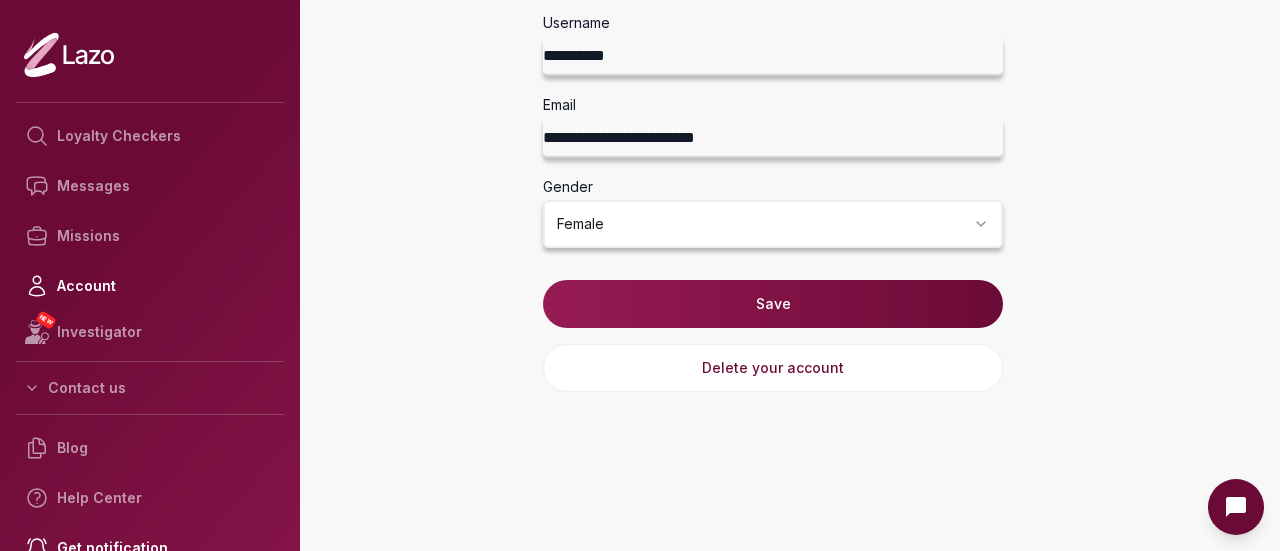 scroll, scrollTop: 0, scrollLeft: 0, axis: both 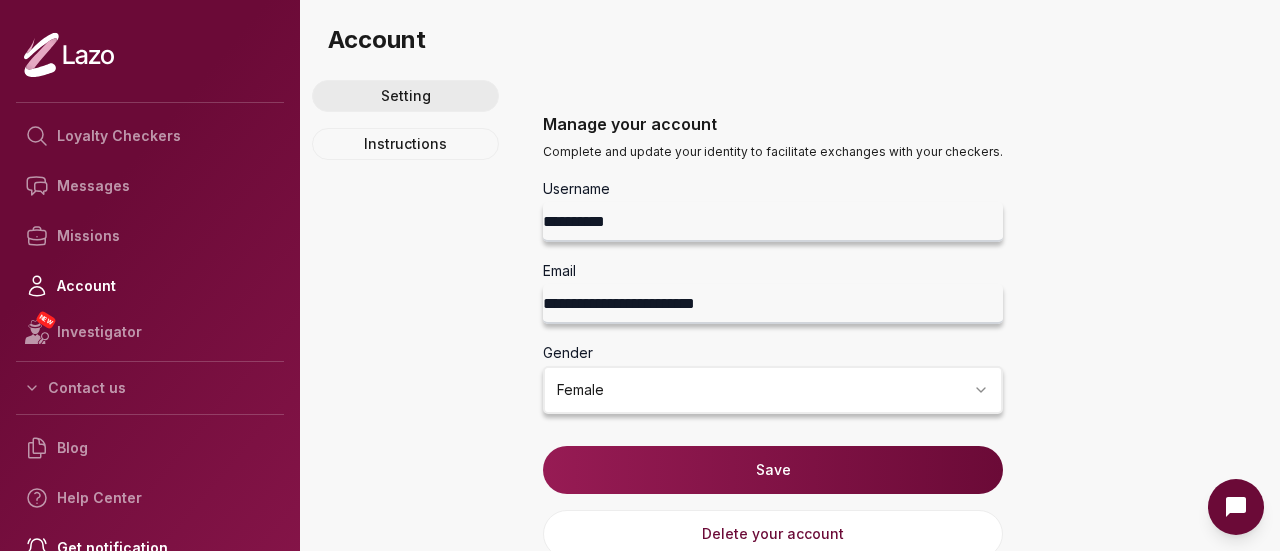 click on "Setting" at bounding box center (405, 96) 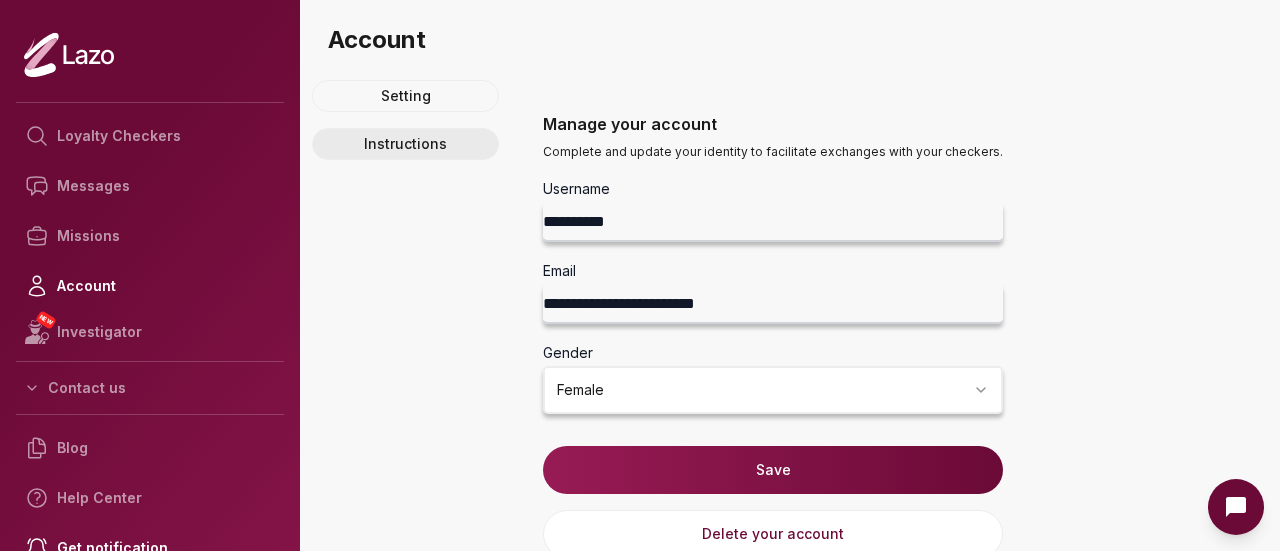 click on "Instructions" at bounding box center (405, 144) 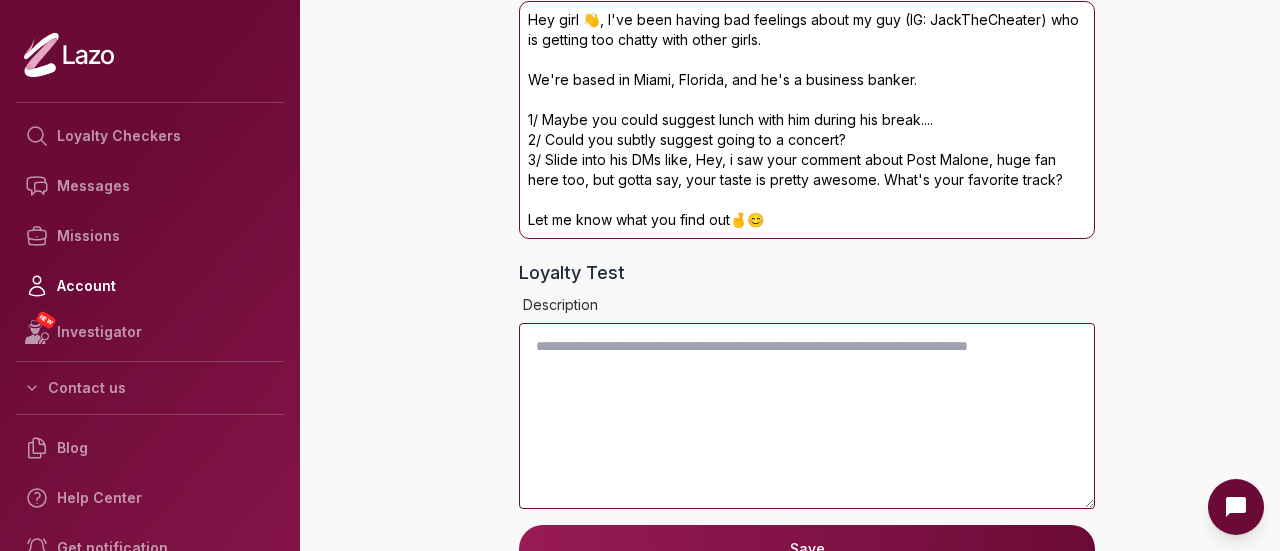 scroll, scrollTop: 0, scrollLeft: 0, axis: both 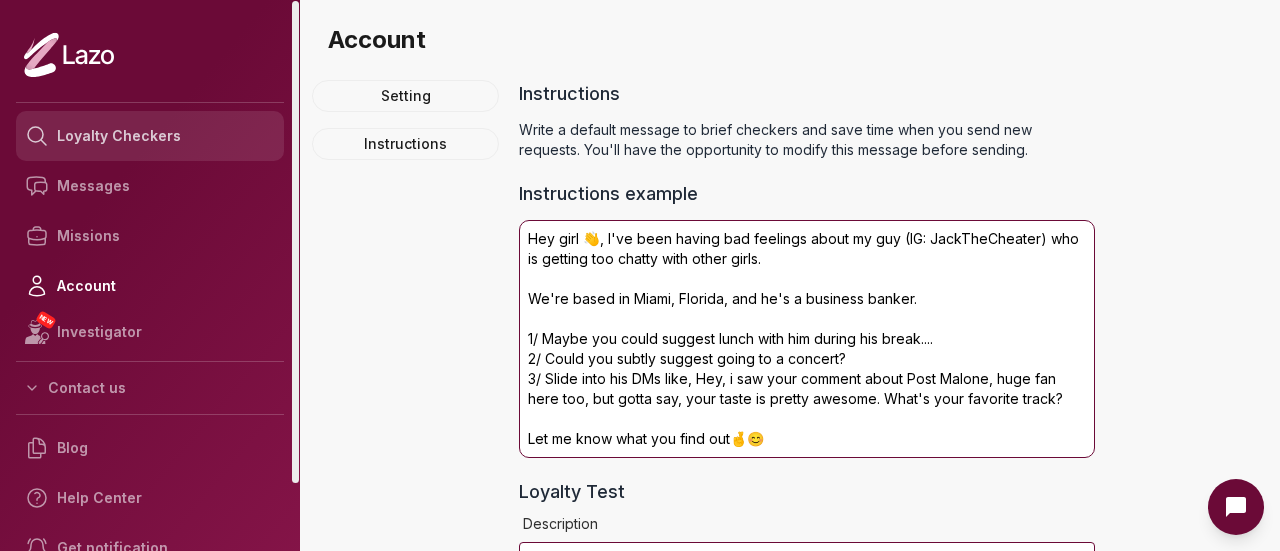 click on "Loyalty Checkers" at bounding box center [150, 136] 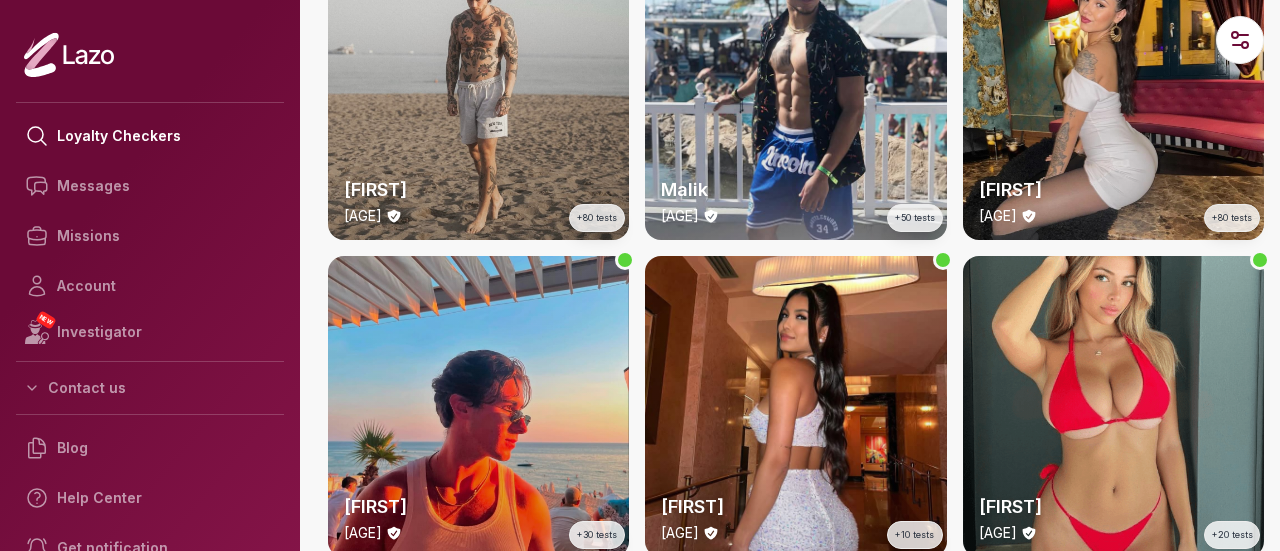 scroll, scrollTop: 0, scrollLeft: 0, axis: both 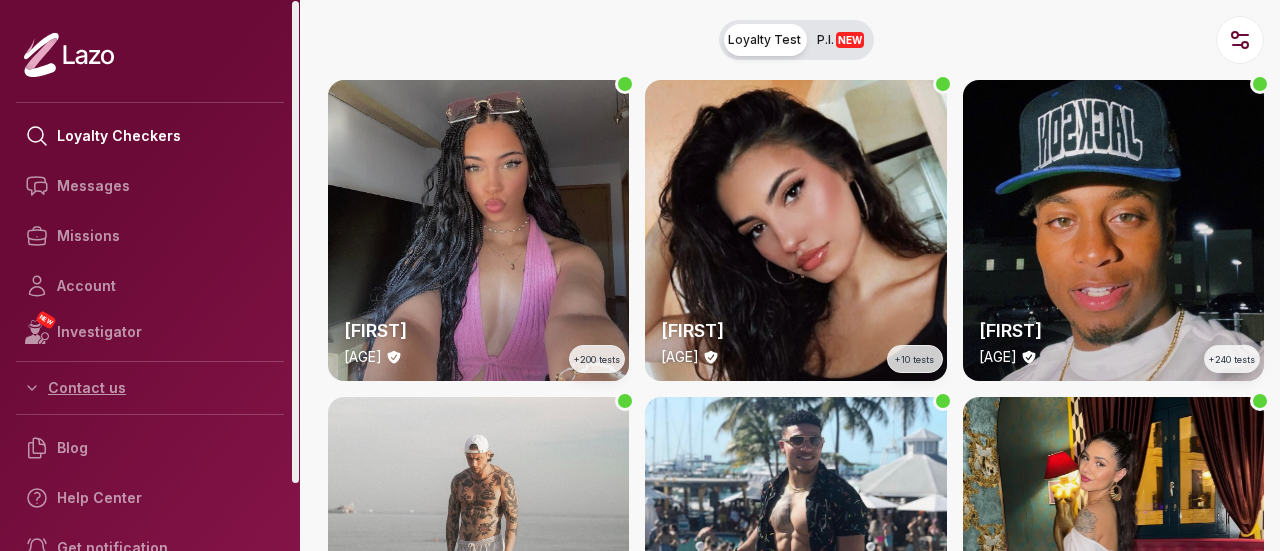 click on "Contact us" at bounding box center (150, 388) 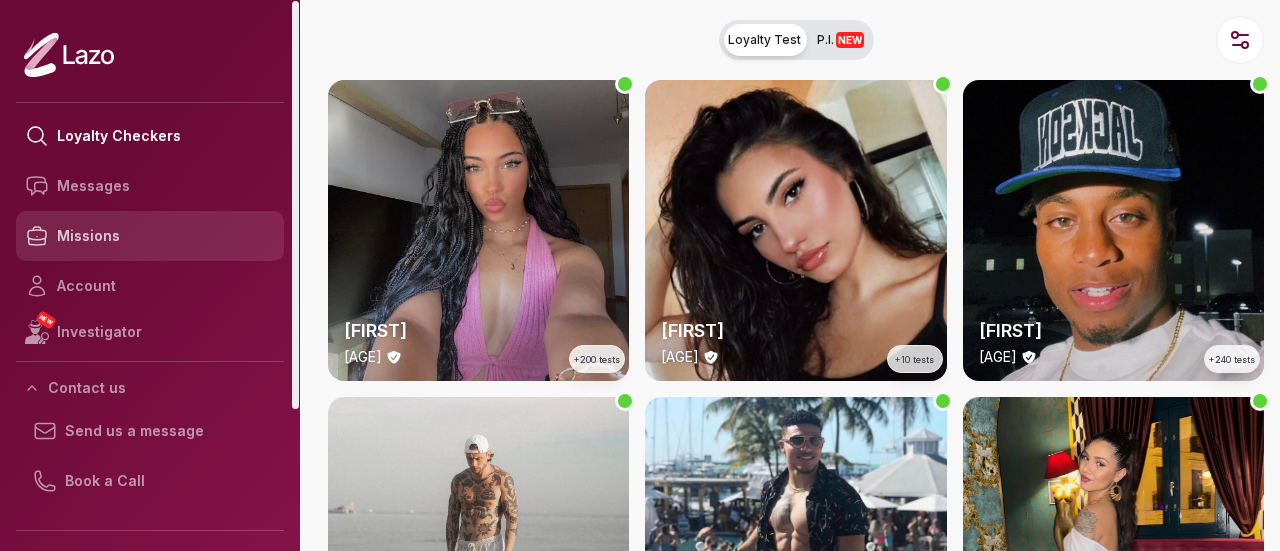 click on "Missions" at bounding box center (150, 236) 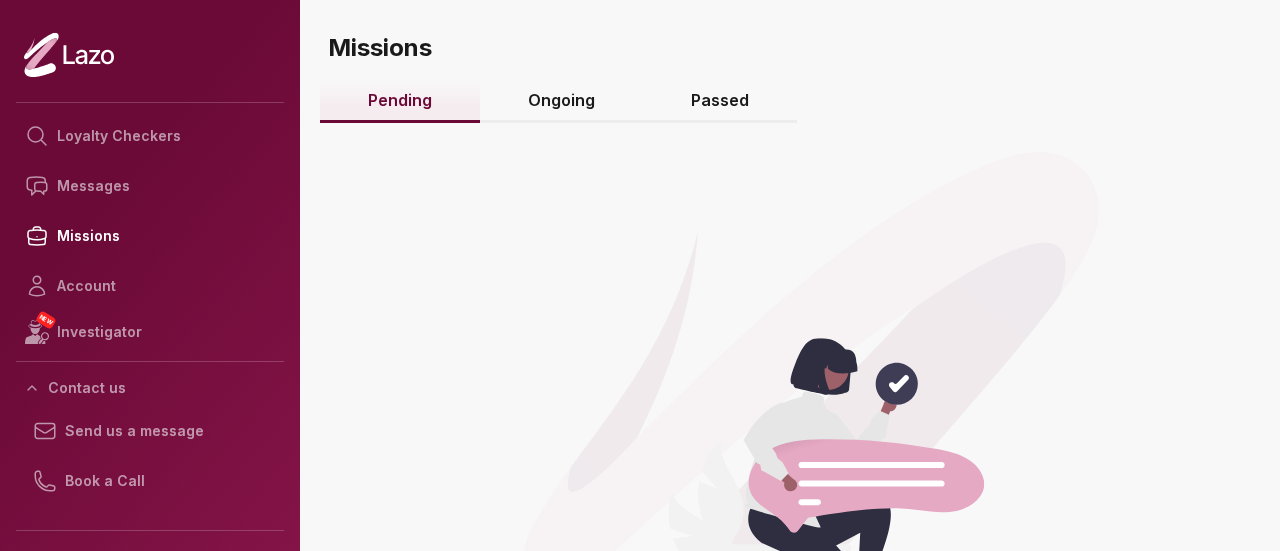 click on "Ongoing" at bounding box center (561, 101) 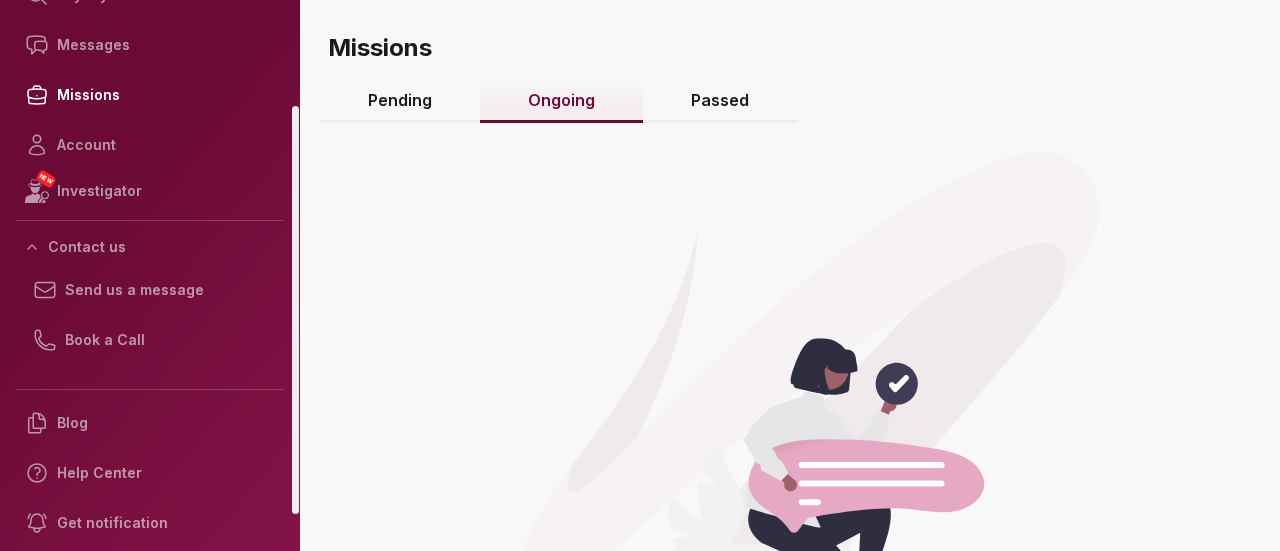 scroll, scrollTop: 142, scrollLeft: 0, axis: vertical 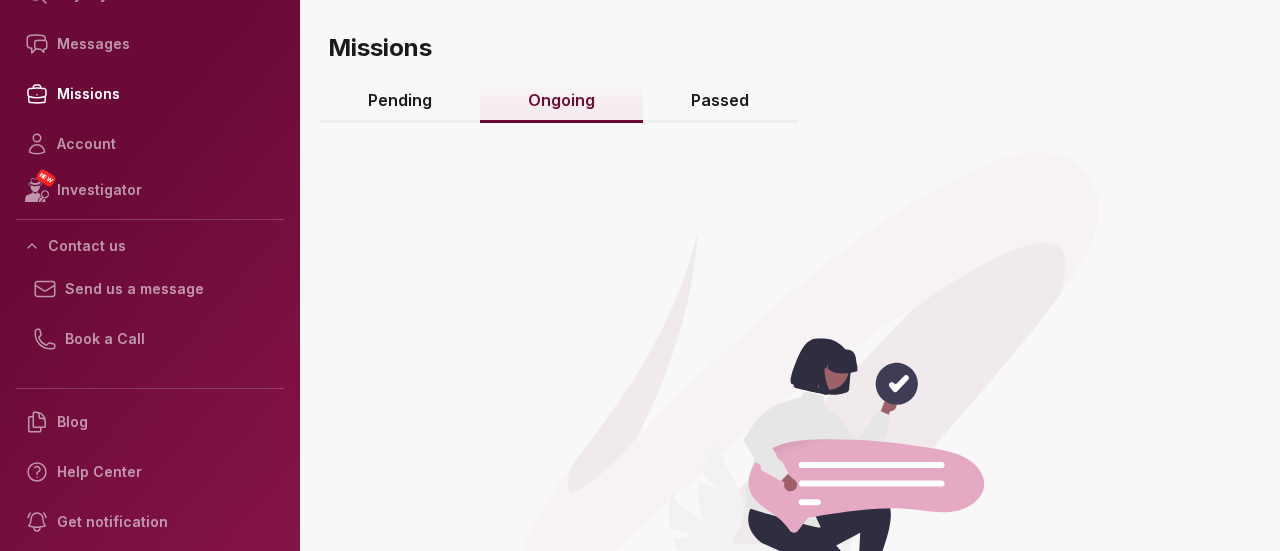 click on "Passed" at bounding box center (720, 101) 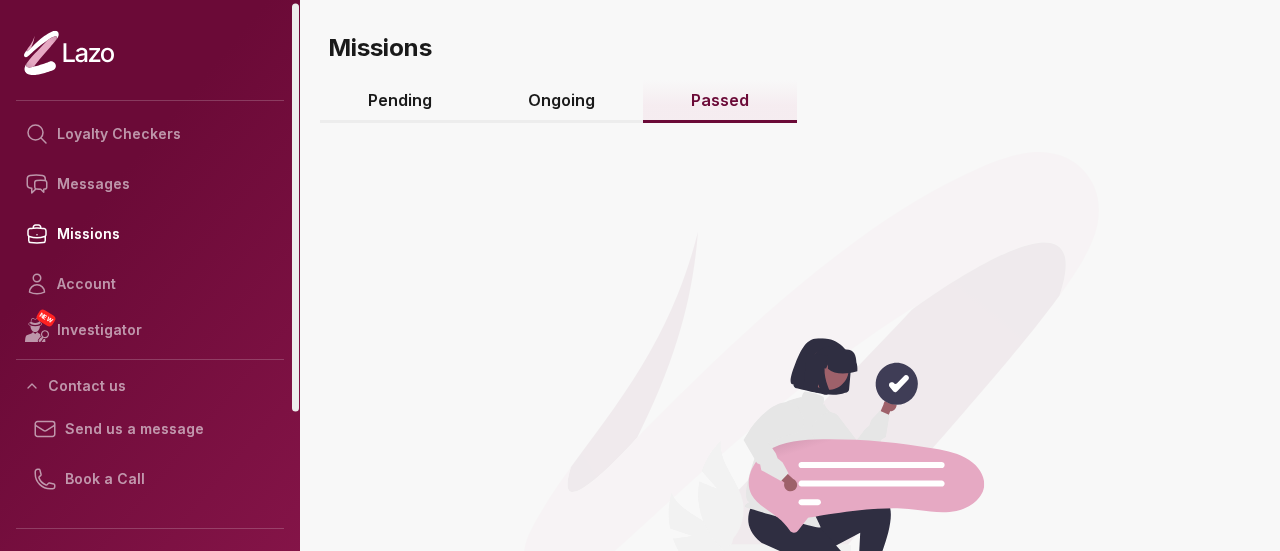 scroll, scrollTop: 0, scrollLeft: 0, axis: both 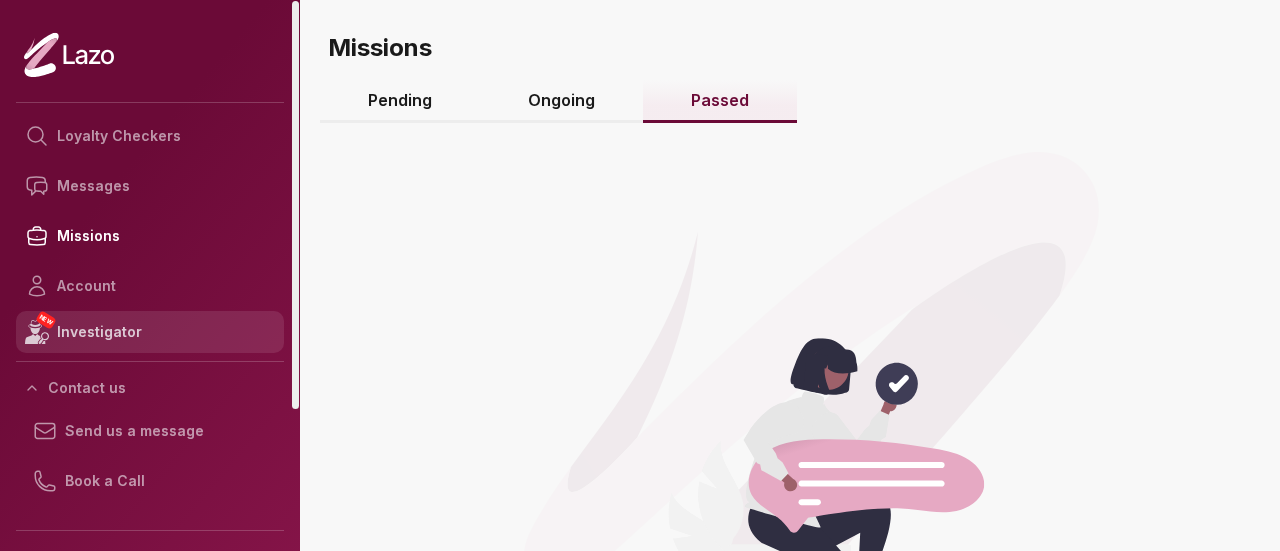 click on "NEW Investigator" at bounding box center (150, 332) 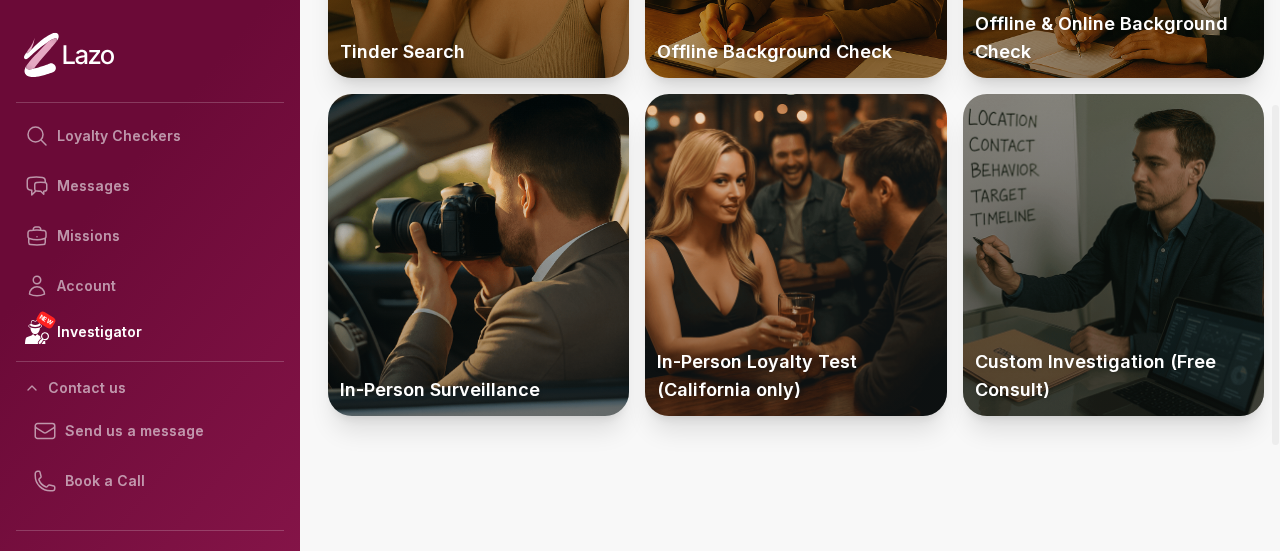 scroll, scrollTop: 0, scrollLeft: 0, axis: both 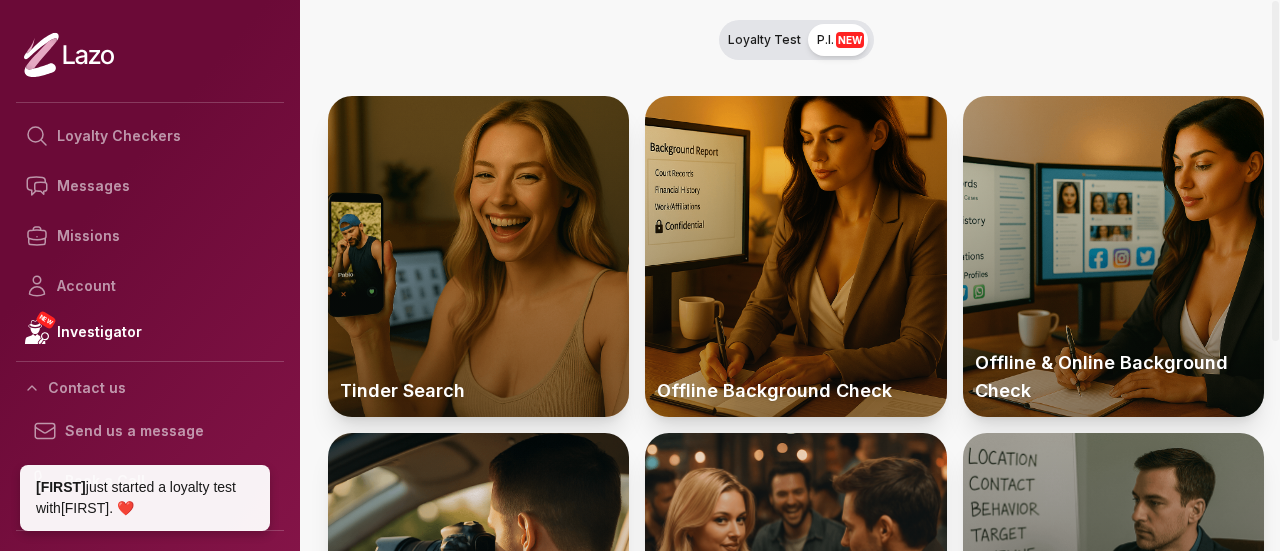 click on "Loyalty Test" at bounding box center (764, 40) 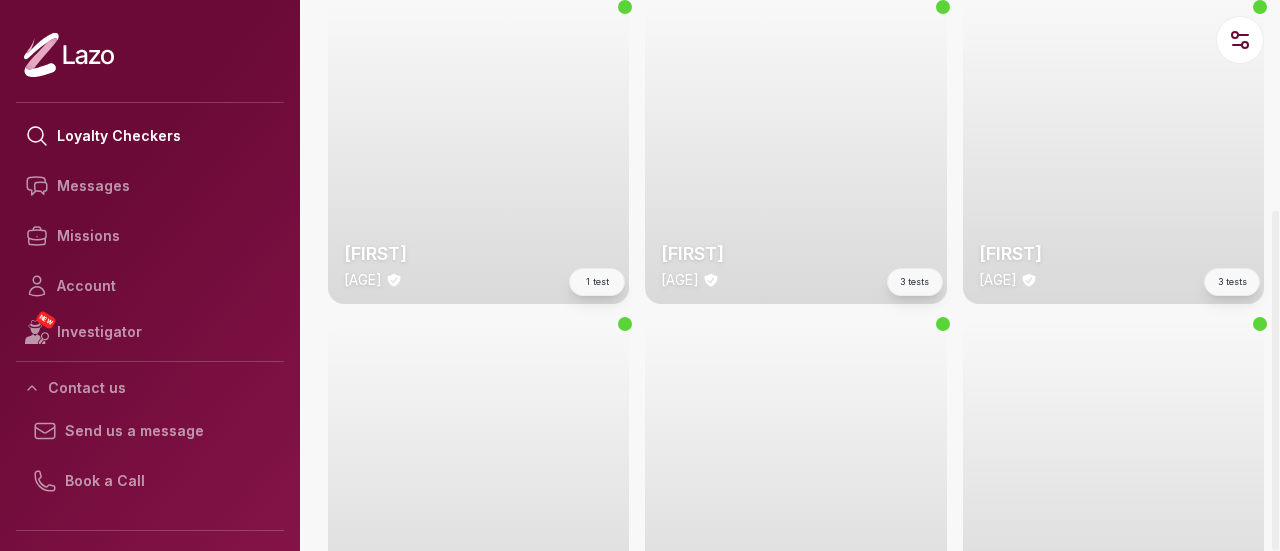 scroll, scrollTop: 4539, scrollLeft: 0, axis: vertical 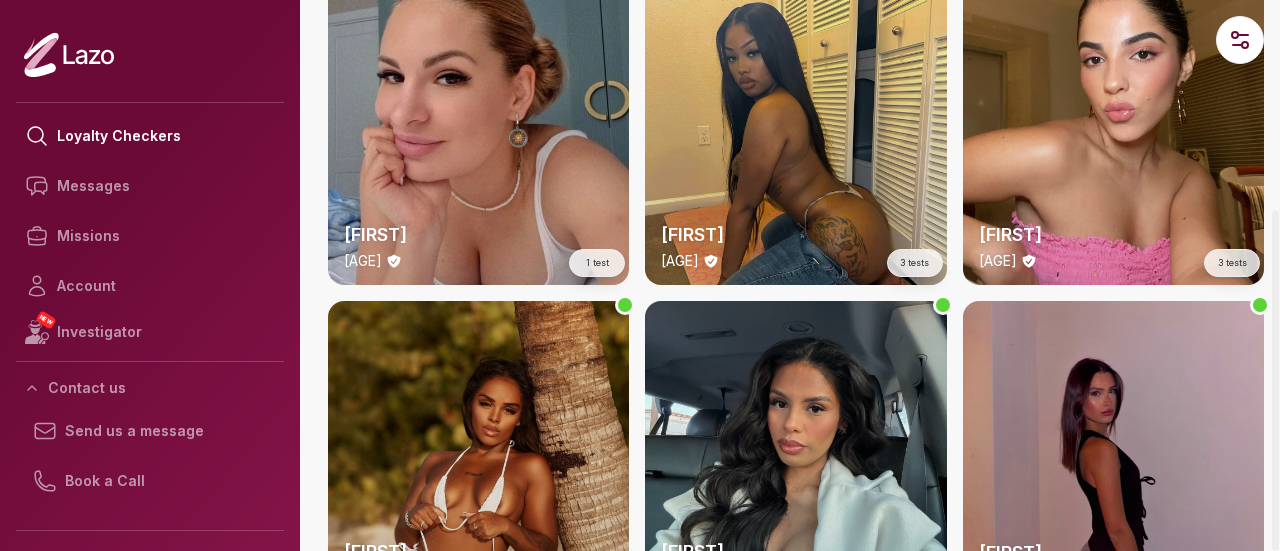 click on "[FIRST] [AGE]" at bounding box center [795, 134] 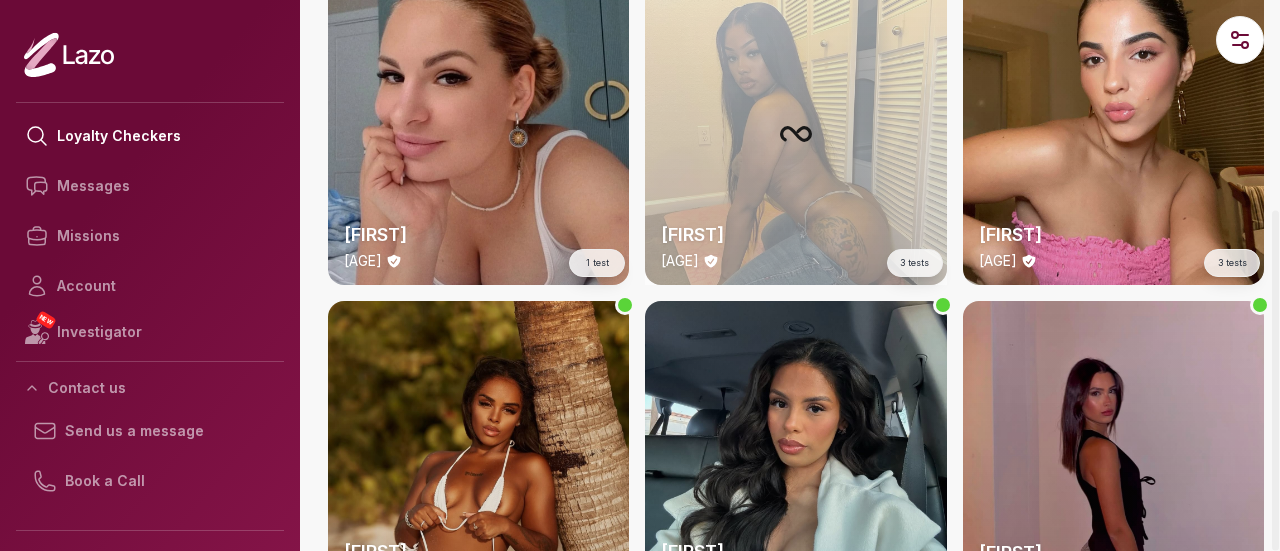scroll, scrollTop: 0, scrollLeft: 0, axis: both 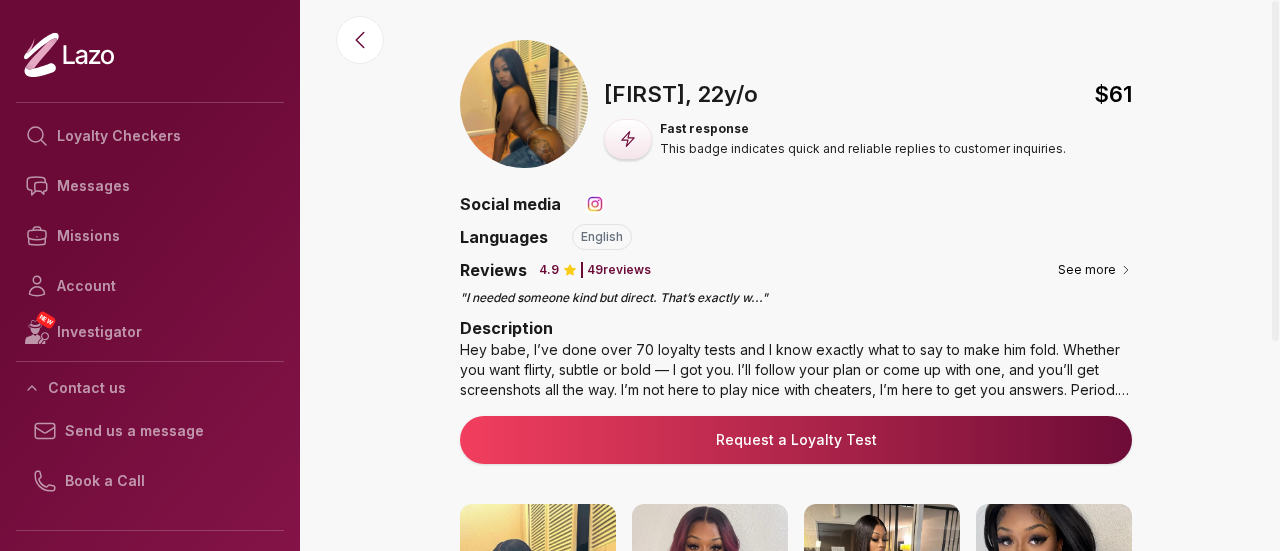 click at bounding box center (595, 204) 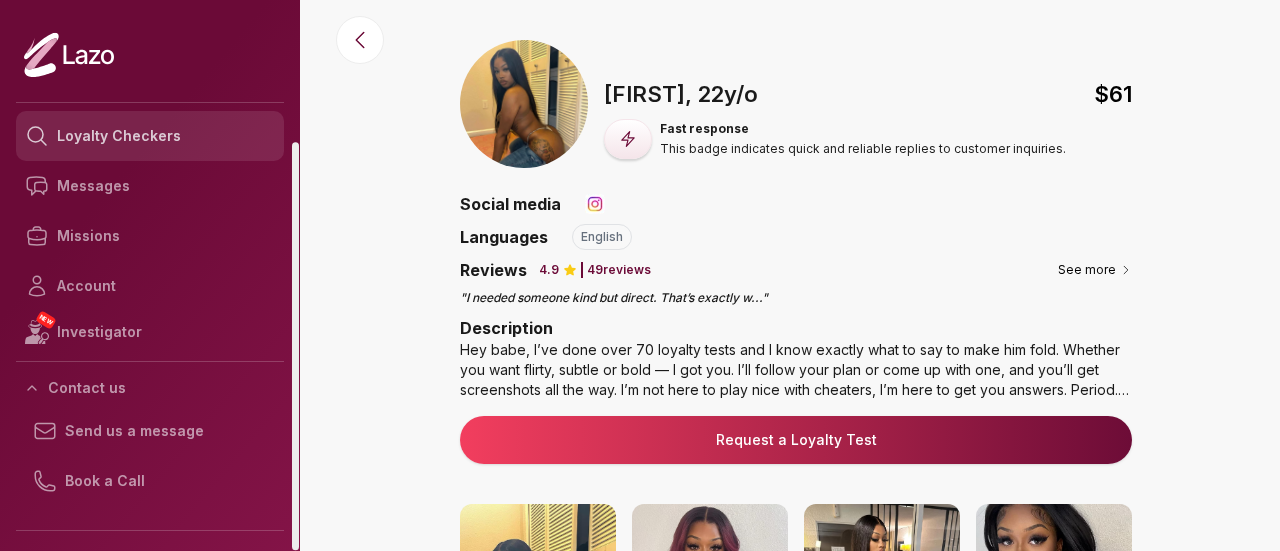 scroll, scrollTop: 191, scrollLeft: 0, axis: vertical 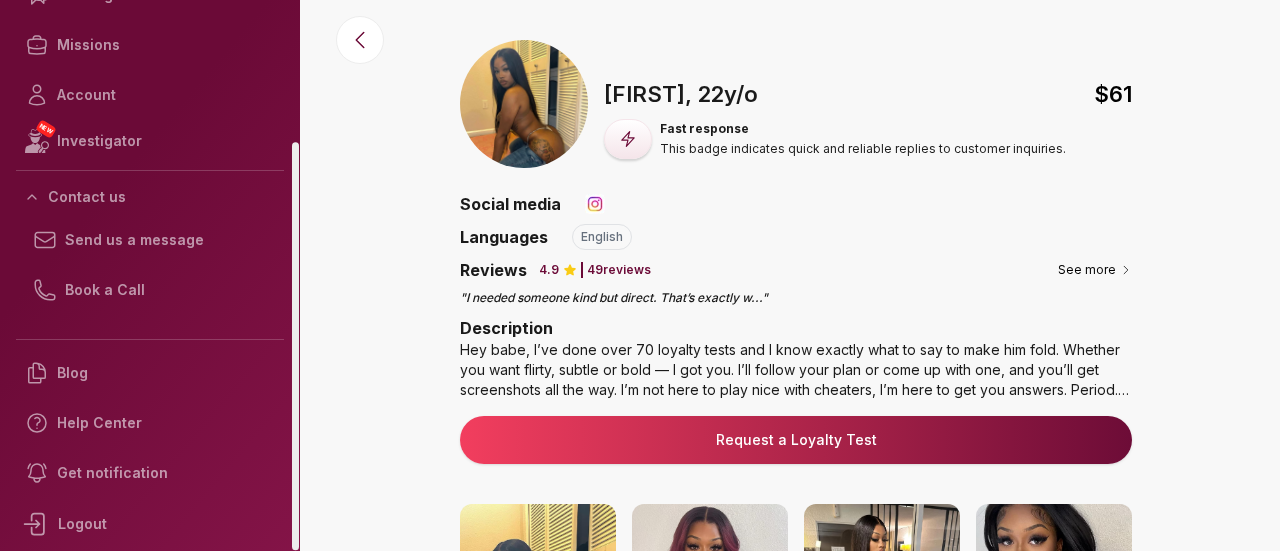 click 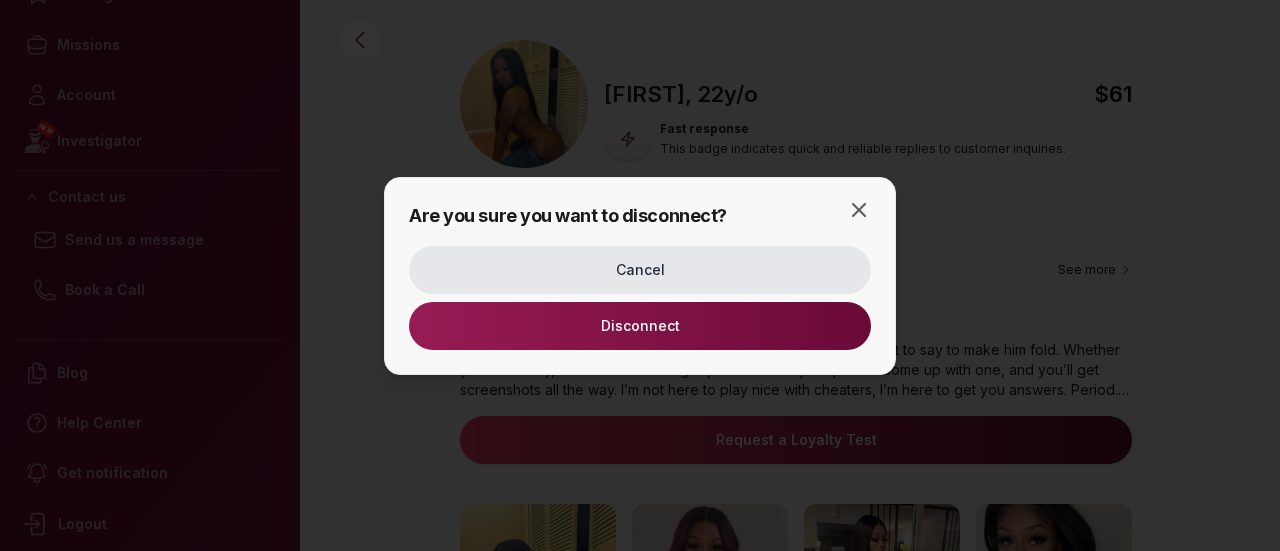 click on "Disconnect" at bounding box center (640, 326) 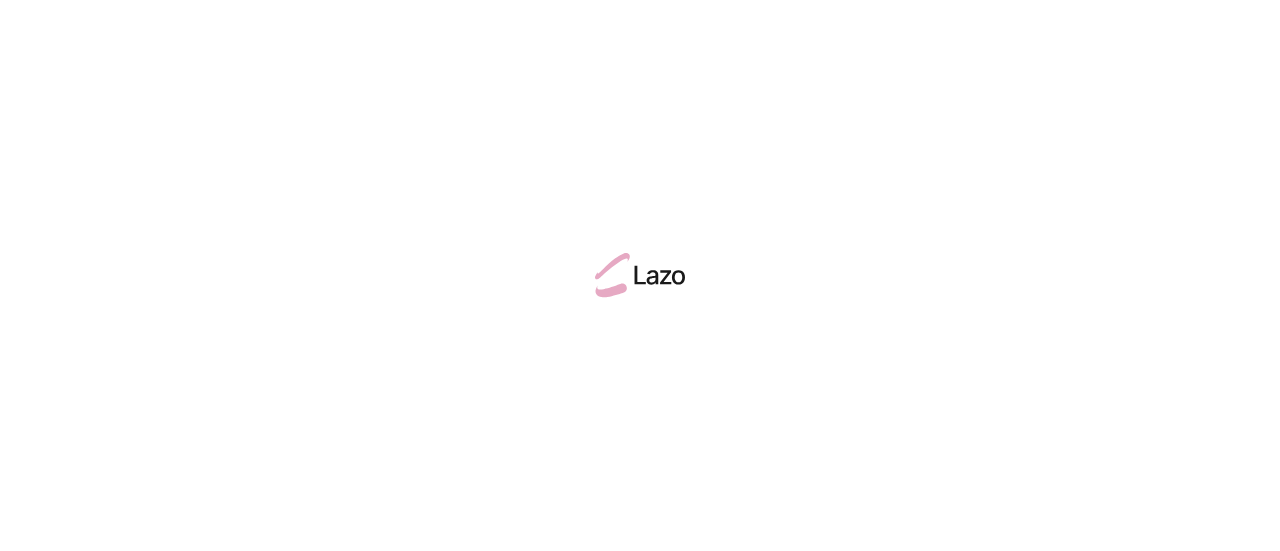 scroll, scrollTop: 0, scrollLeft: 0, axis: both 